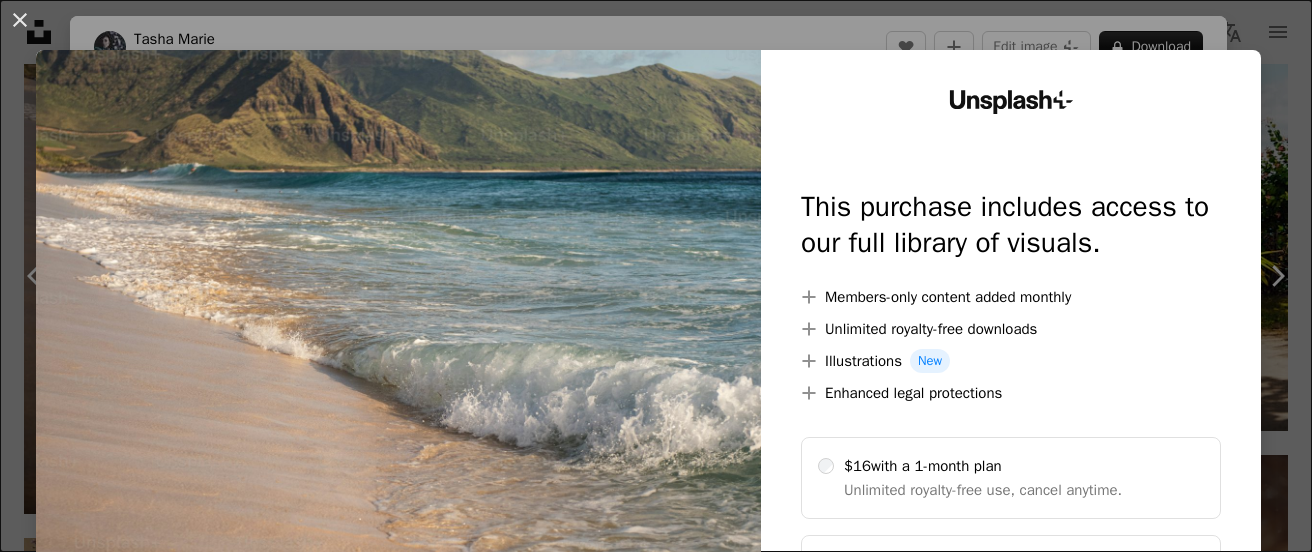 scroll, scrollTop: 713, scrollLeft: 0, axis: vertical 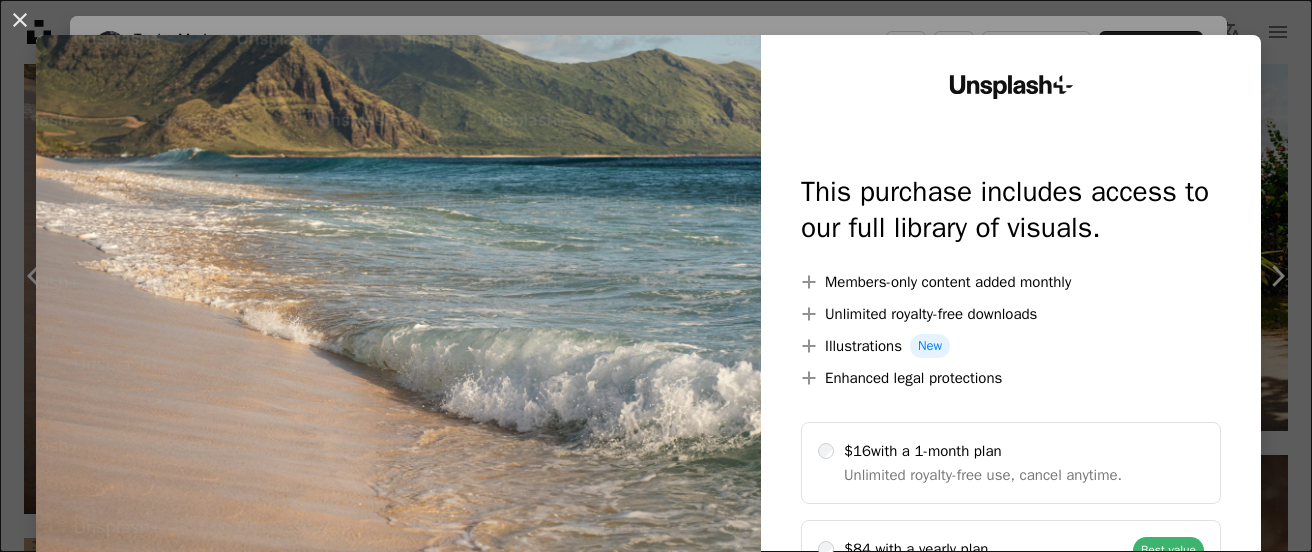 click at bounding box center [398, 392] 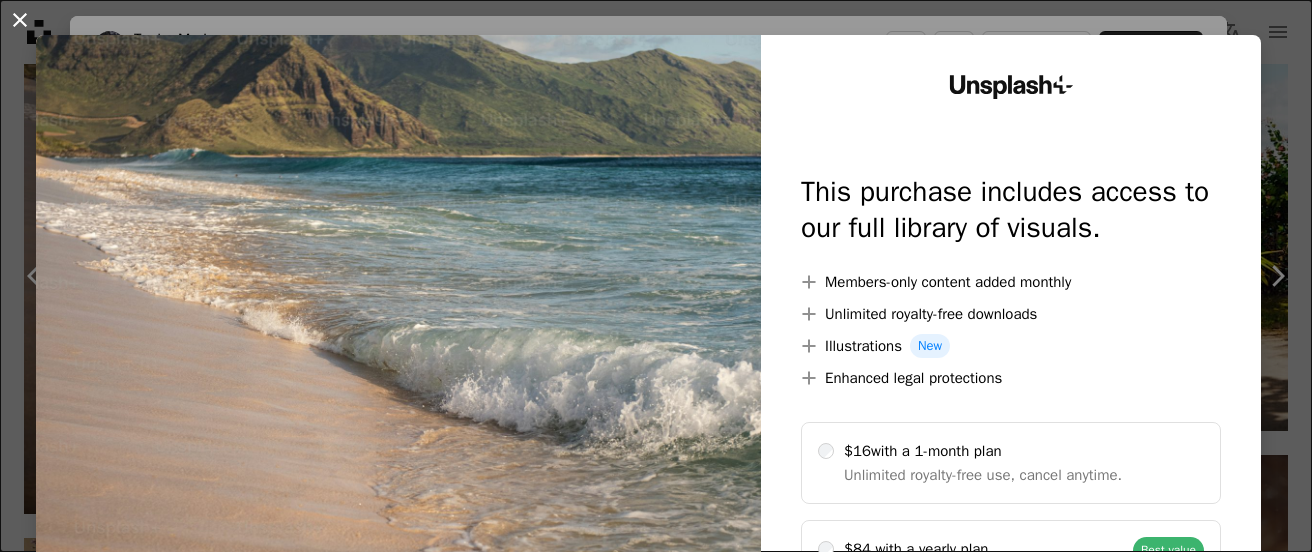 click on "An X shape" at bounding box center (20, 20) 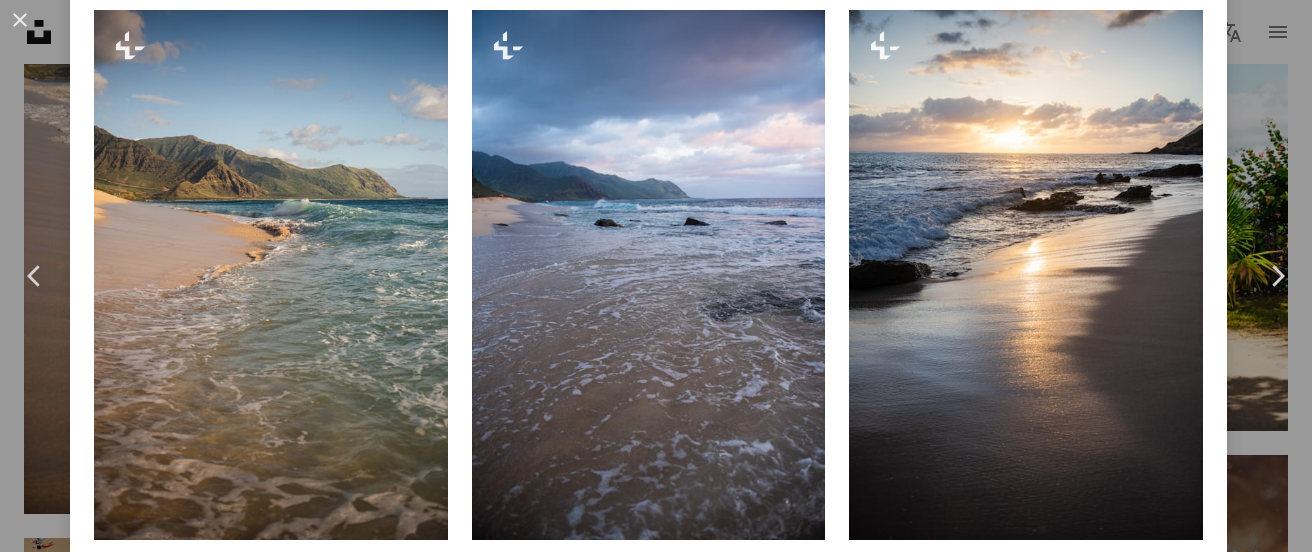 scroll, scrollTop: 1476, scrollLeft: 0, axis: vertical 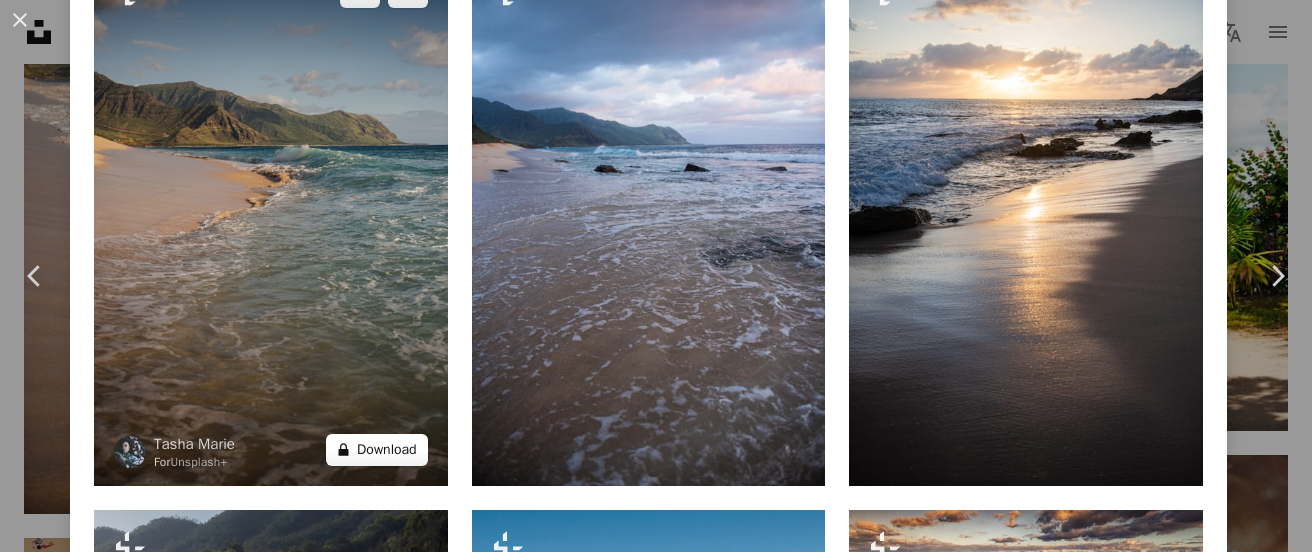 click on "A lock   Download" at bounding box center (377, 450) 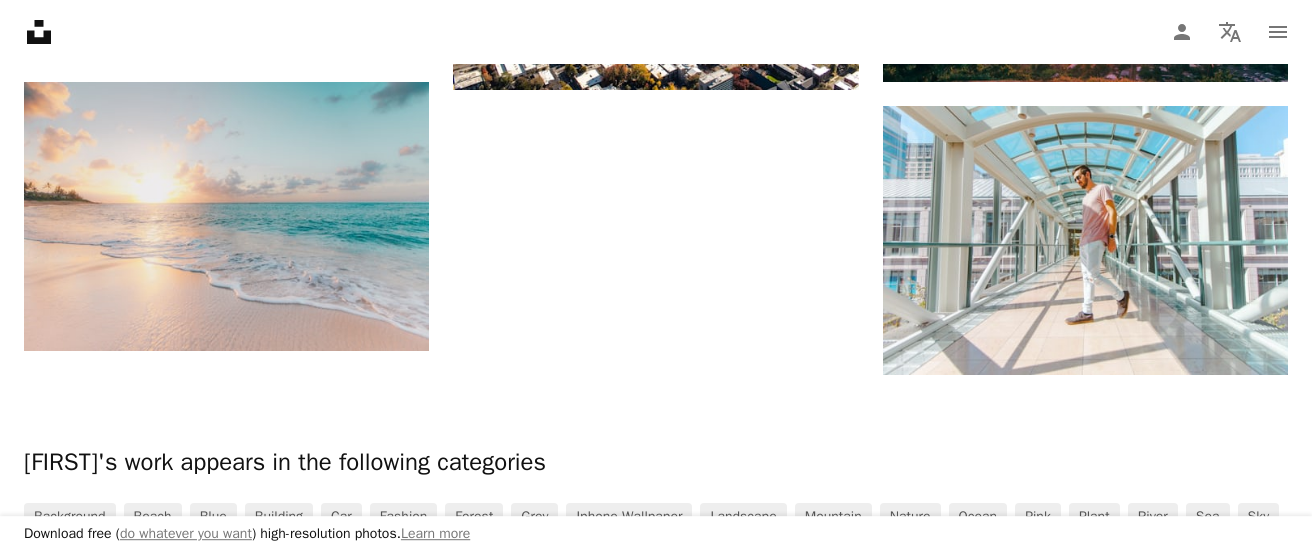 scroll, scrollTop: 1308, scrollLeft: 0, axis: vertical 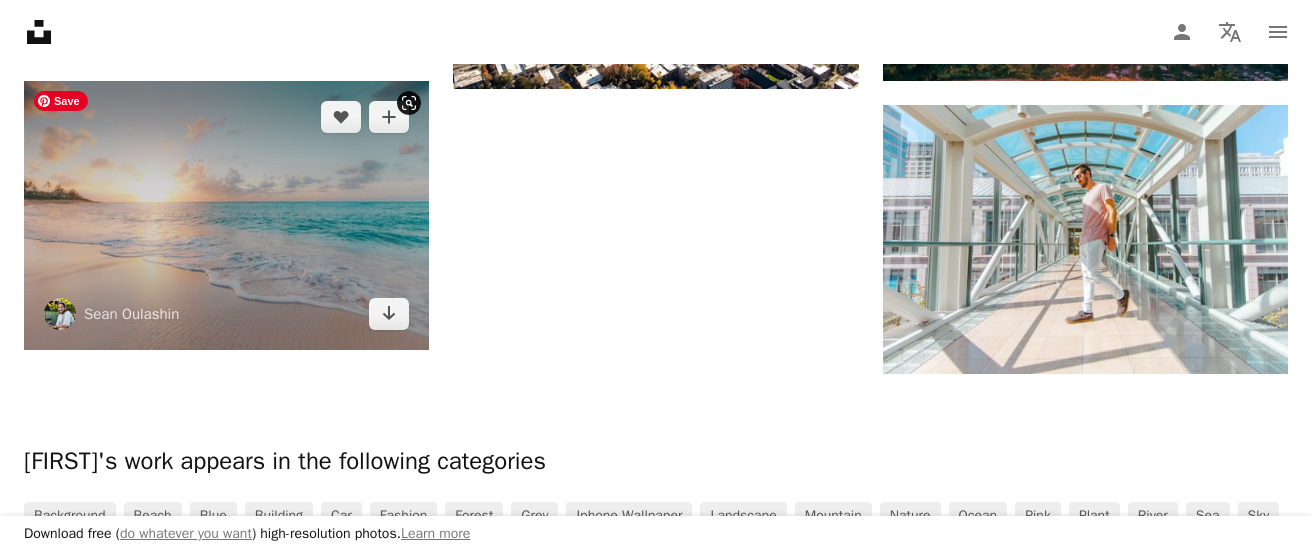 click at bounding box center [226, 215] 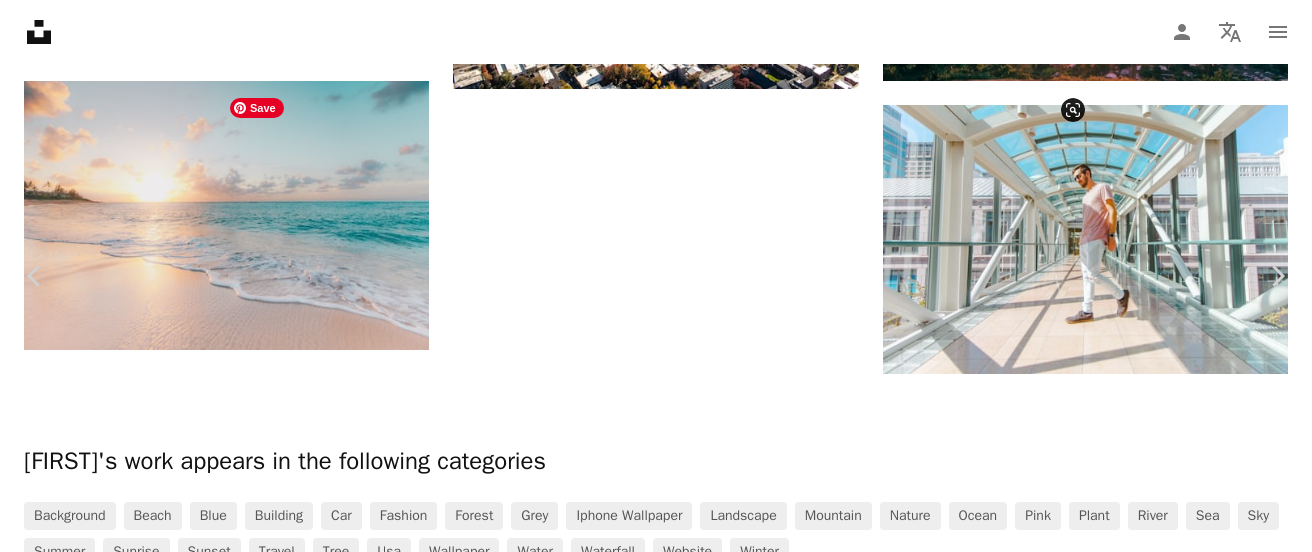 scroll, scrollTop: 492, scrollLeft: 0, axis: vertical 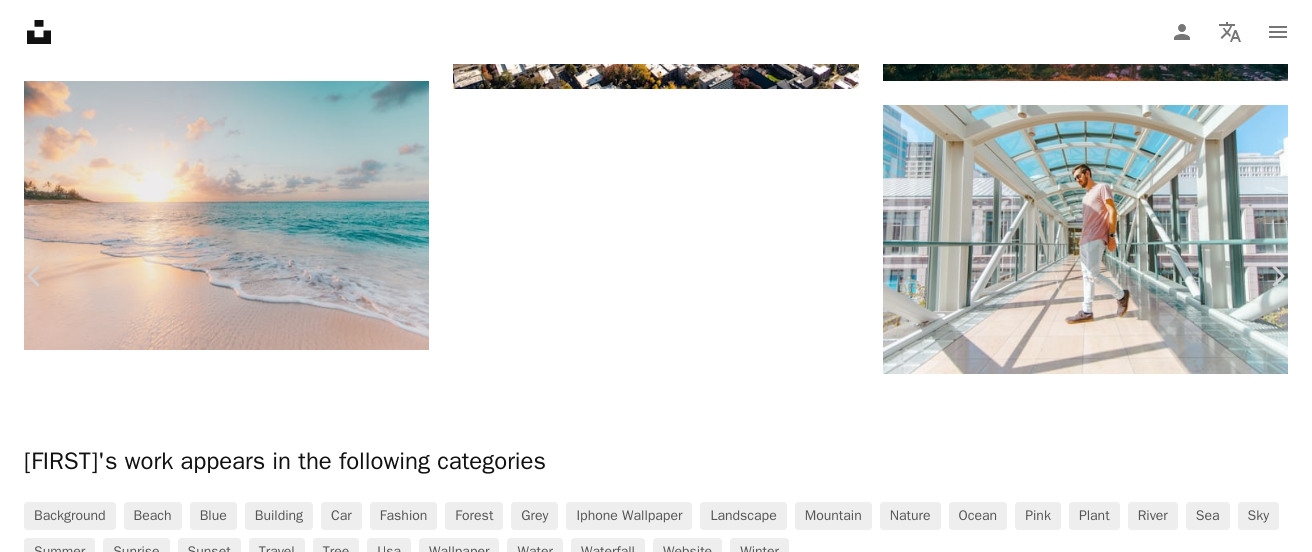 click on "Nature" at bounding box center (534, 1181) 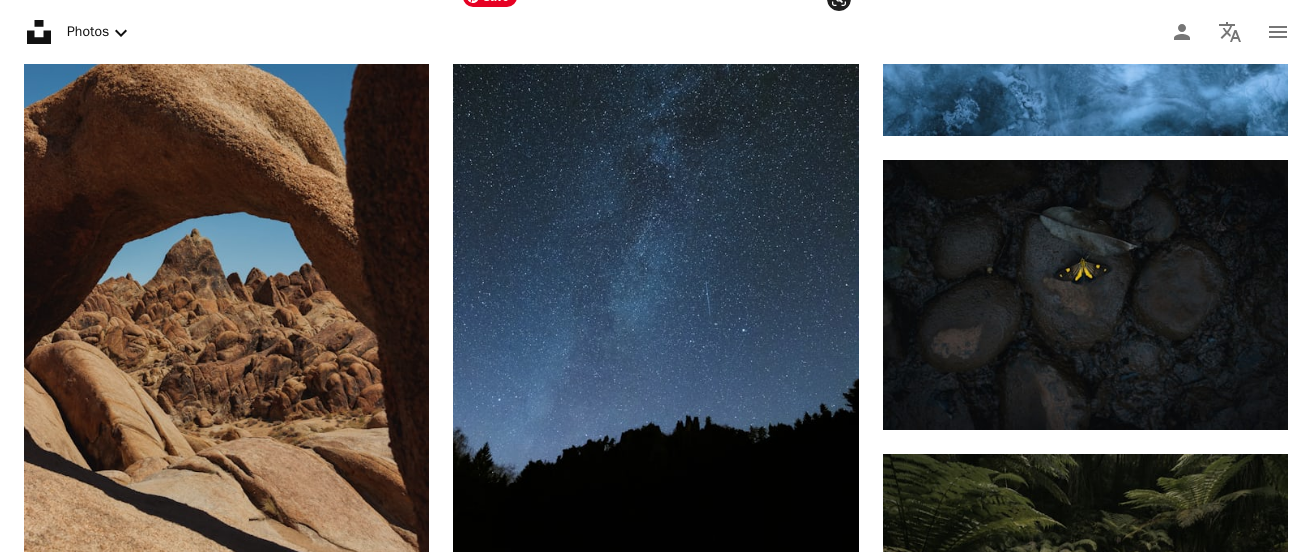 scroll, scrollTop: 3448, scrollLeft: 0, axis: vertical 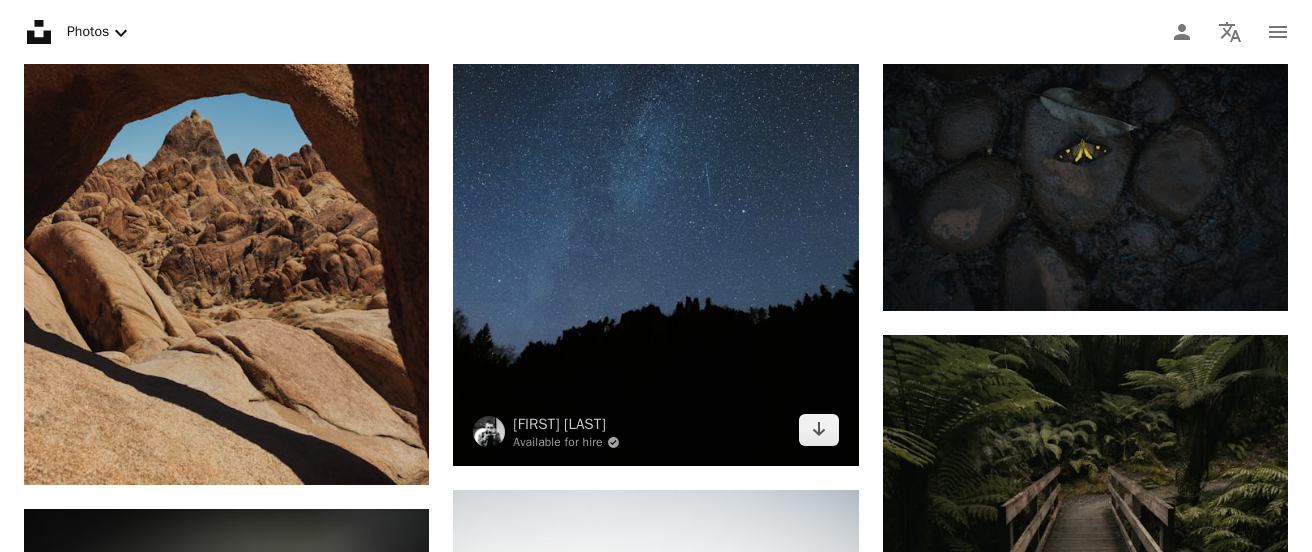 click at bounding box center [655, 162] 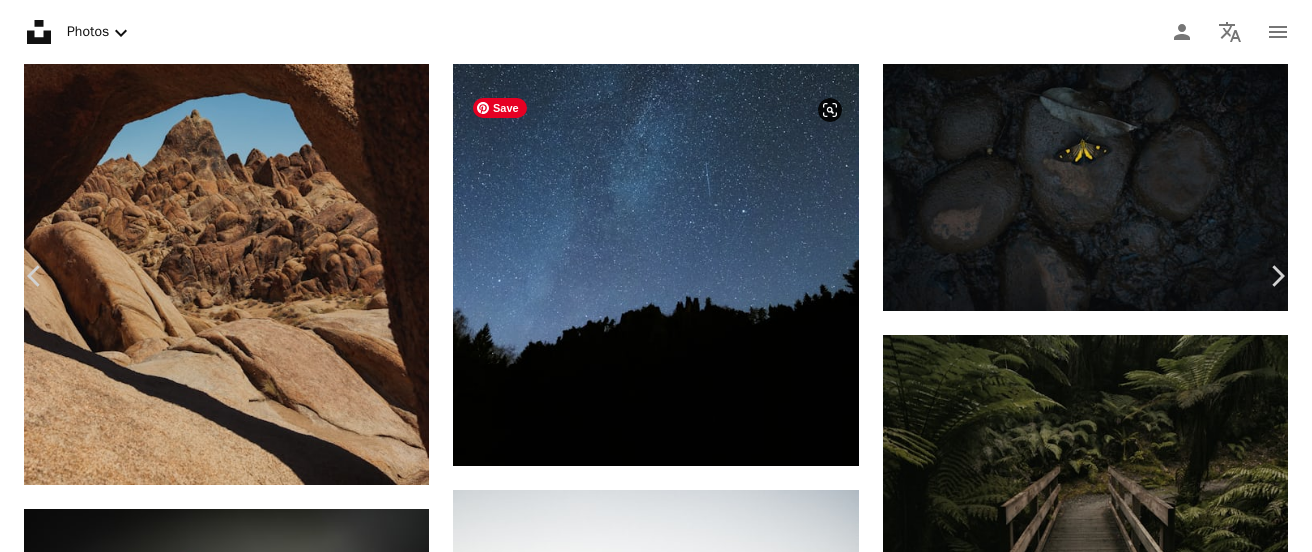 click at bounding box center (648, 4503) 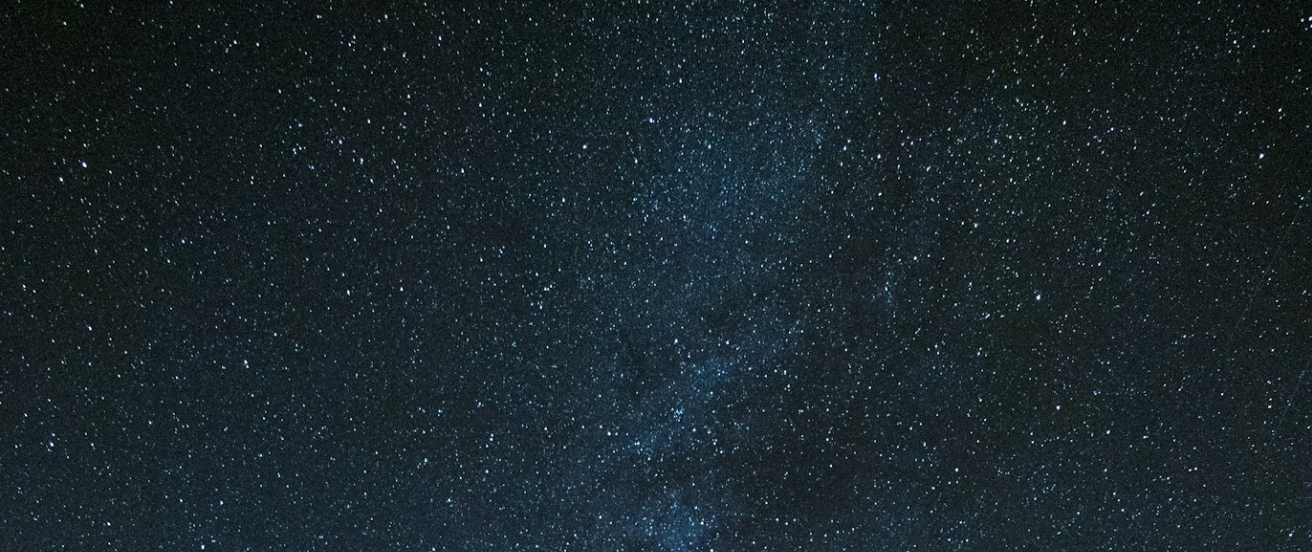 scroll, scrollTop: 710, scrollLeft: 0, axis: vertical 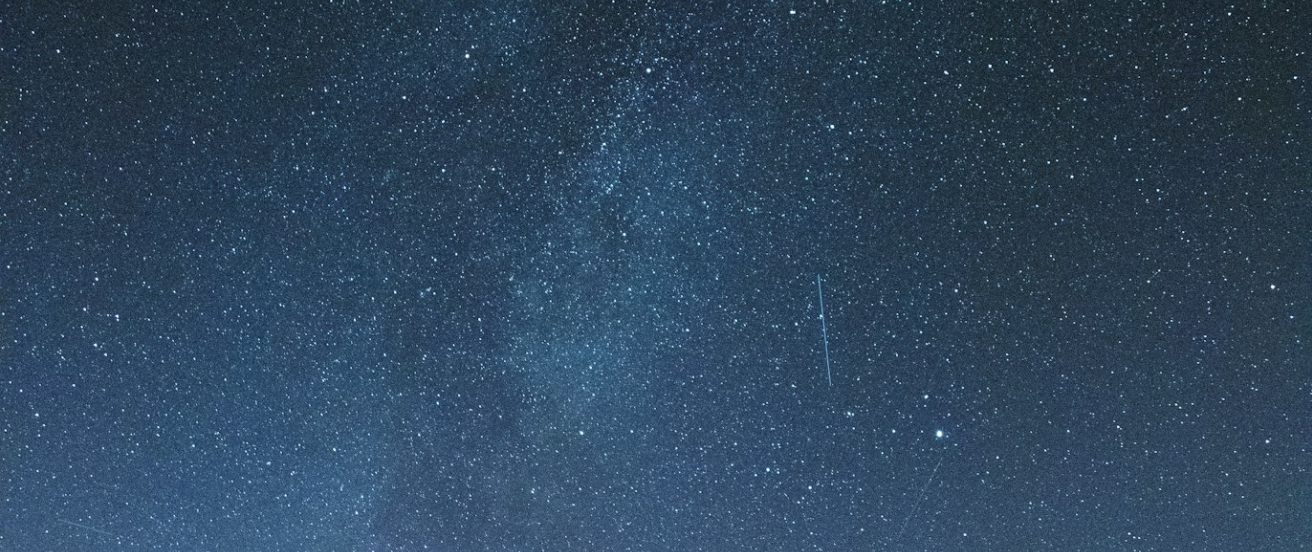 click at bounding box center [656, 274] 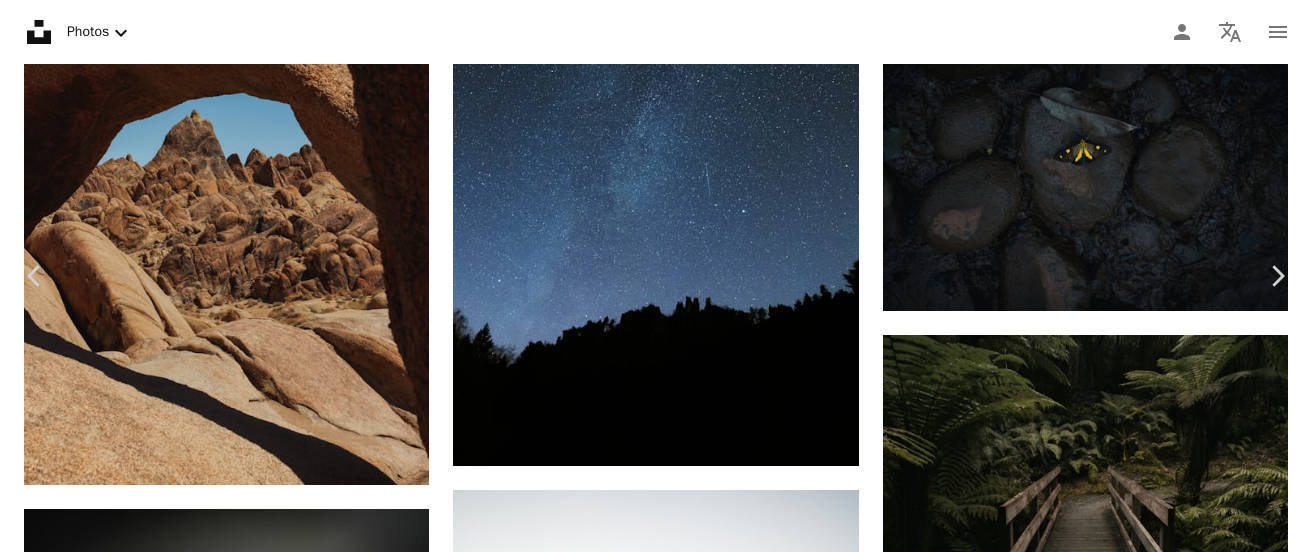scroll, scrollTop: 123, scrollLeft: 0, axis: vertical 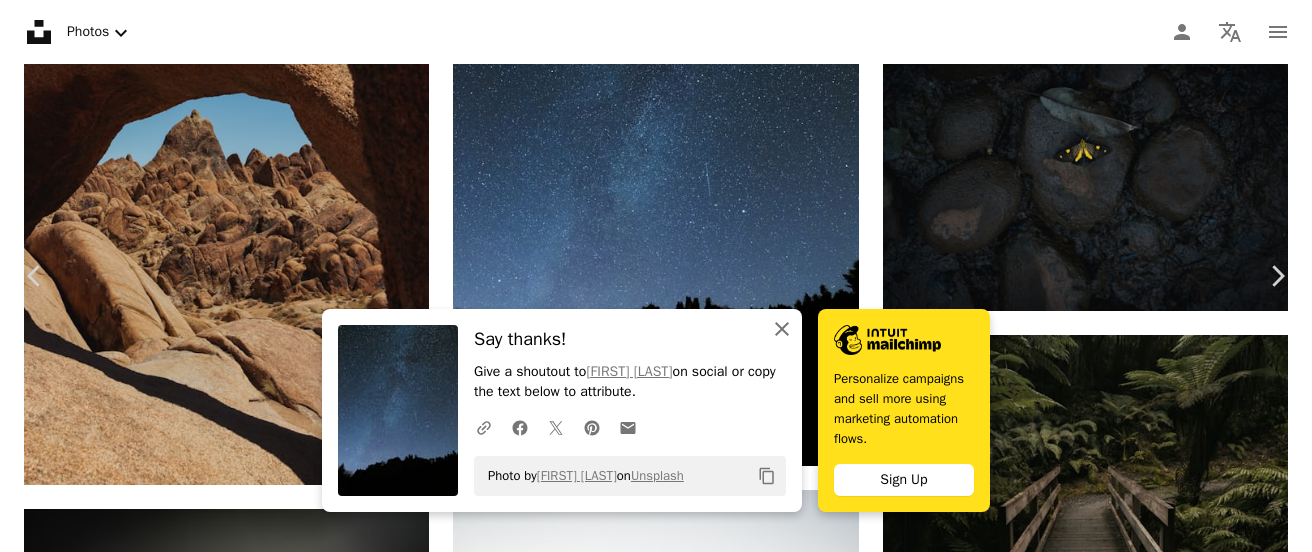 click 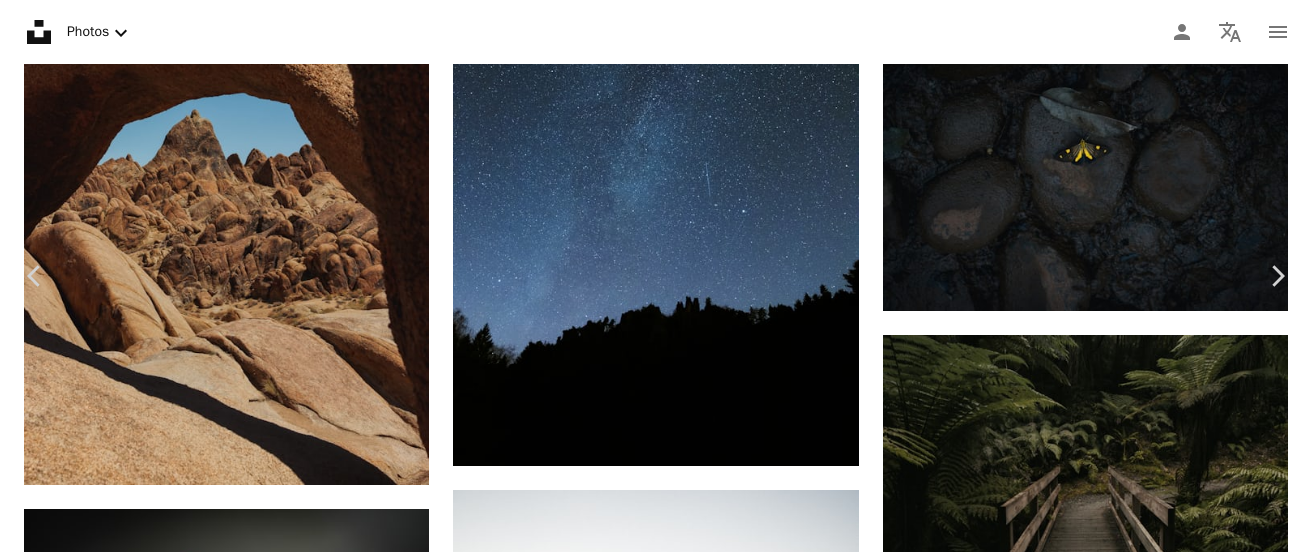 scroll, scrollTop: 0, scrollLeft: 0, axis: both 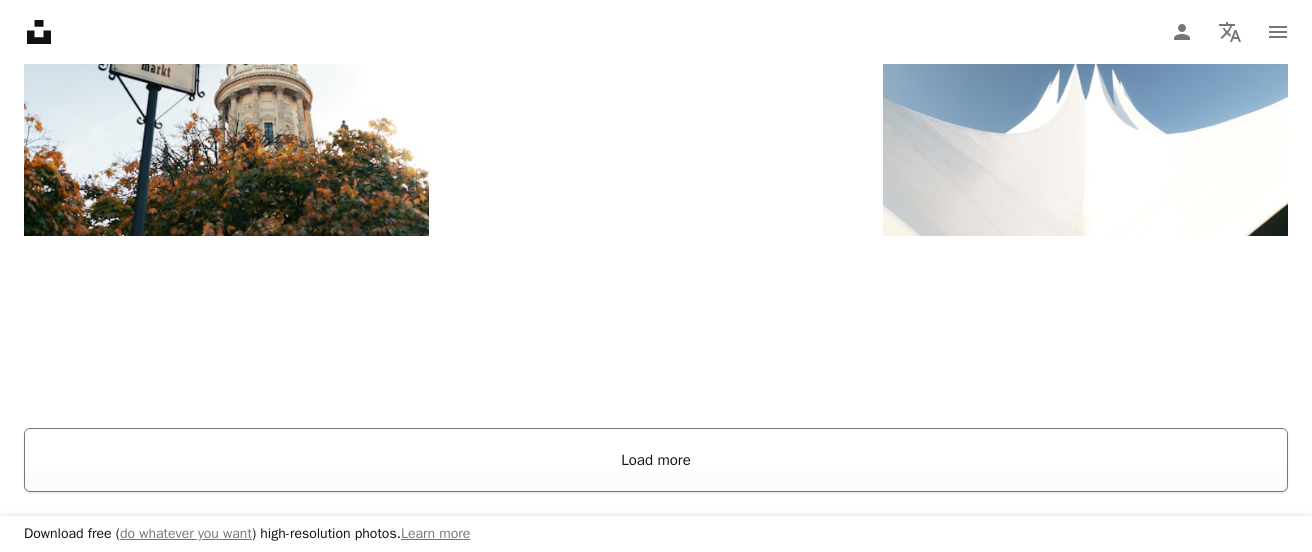 click on "Load more" at bounding box center (656, 460) 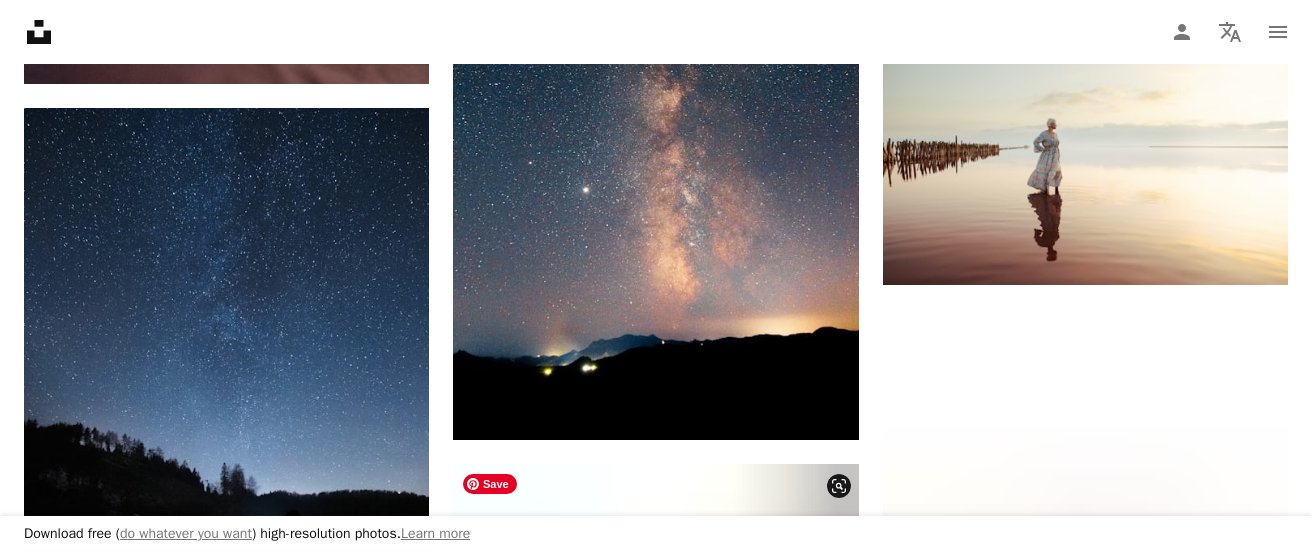 scroll, scrollTop: 9987, scrollLeft: 0, axis: vertical 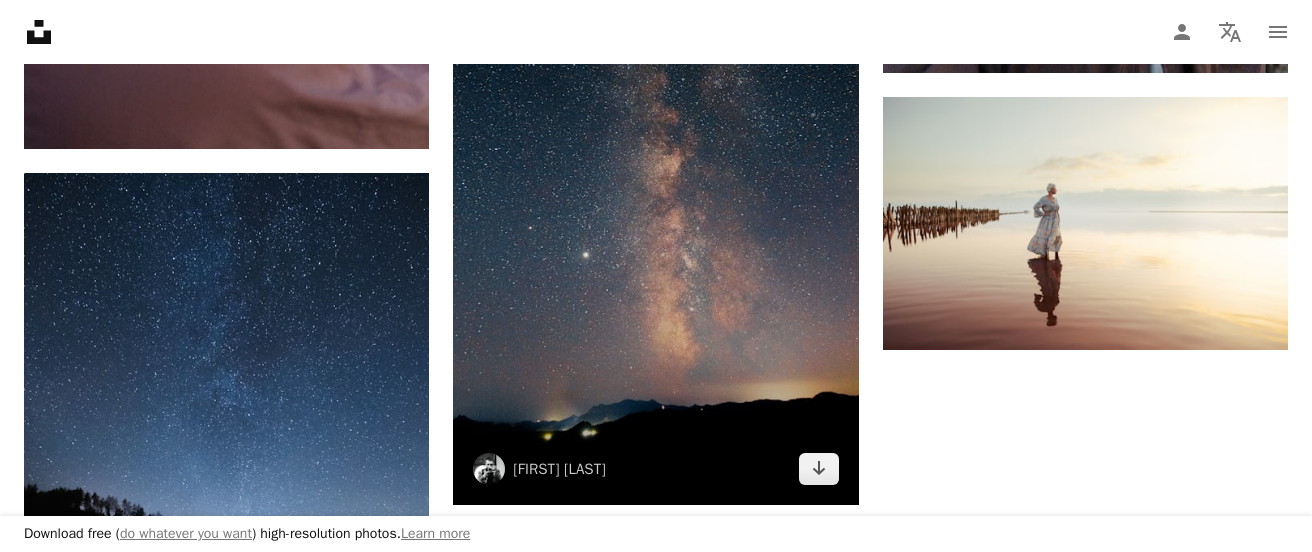 click at bounding box center (655, 201) 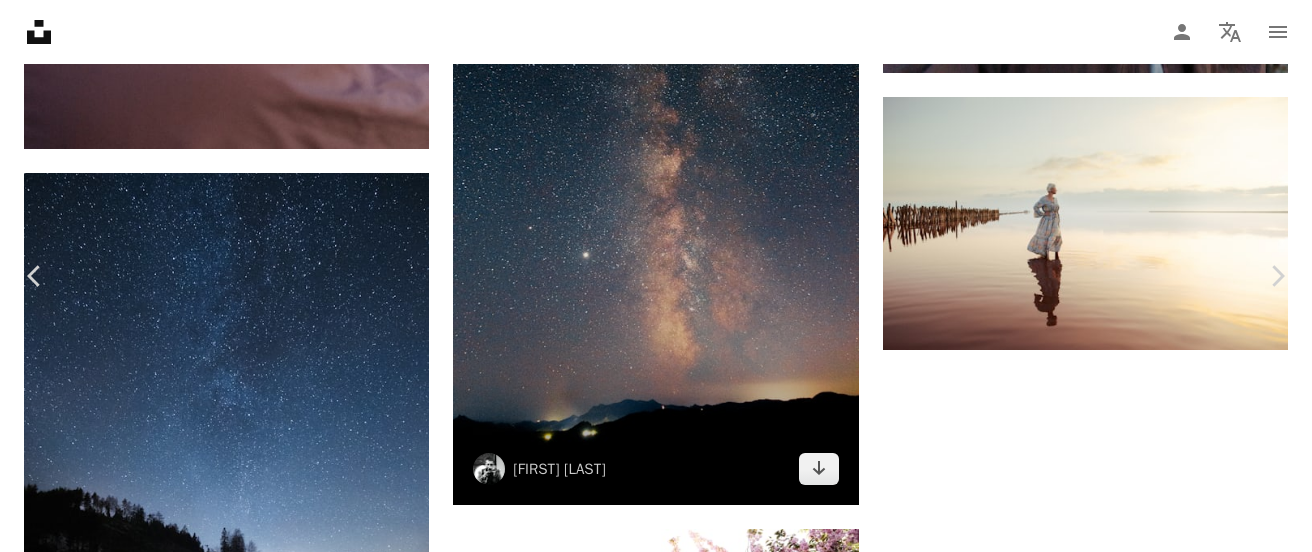 scroll, scrollTop: 123, scrollLeft: 0, axis: vertical 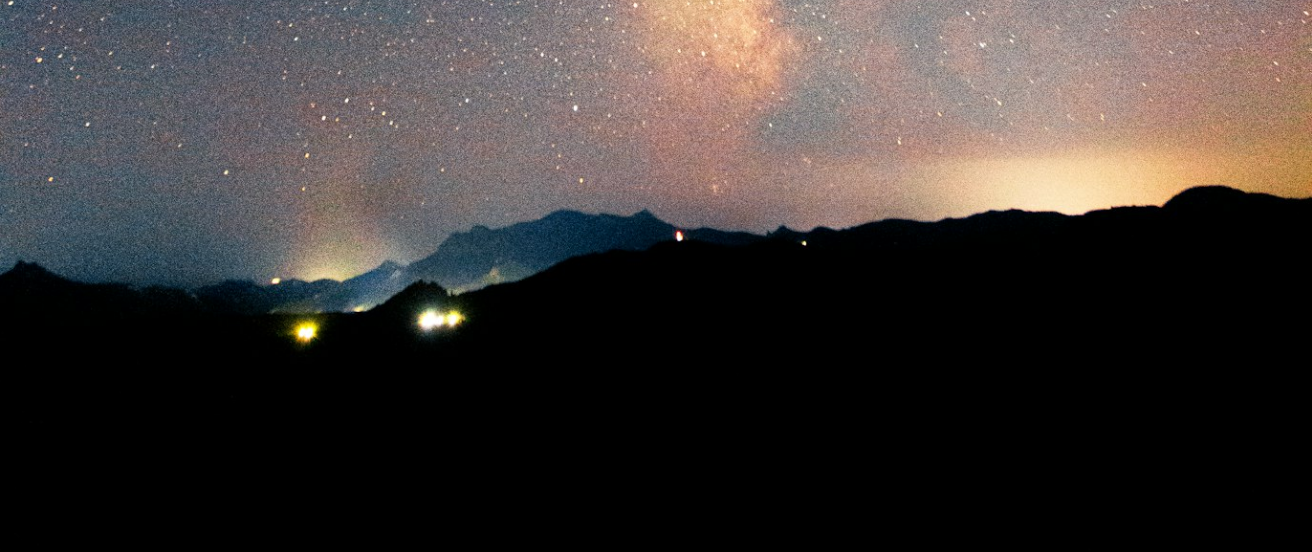 click at bounding box center (656, -433) 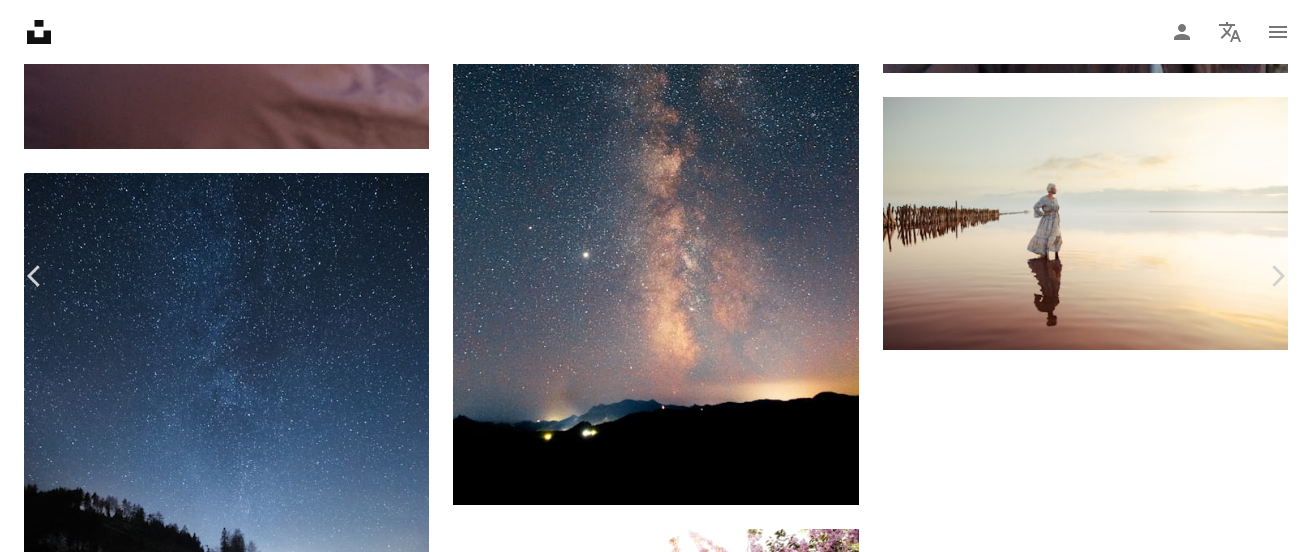click on "An X shape" at bounding box center [20, 20] 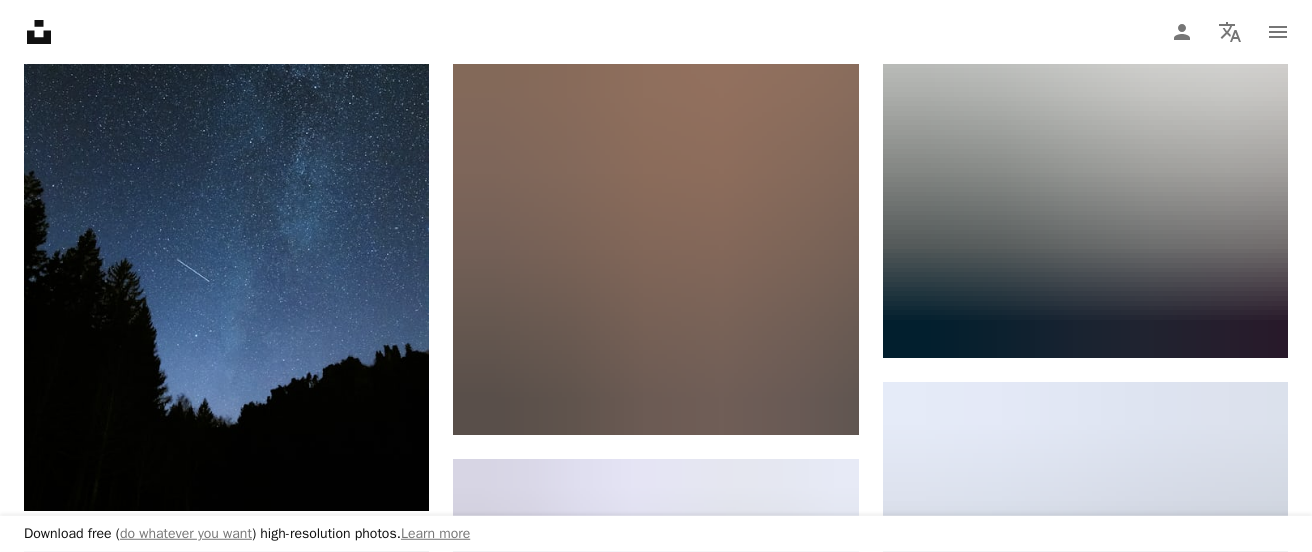 scroll, scrollTop: 12841, scrollLeft: 0, axis: vertical 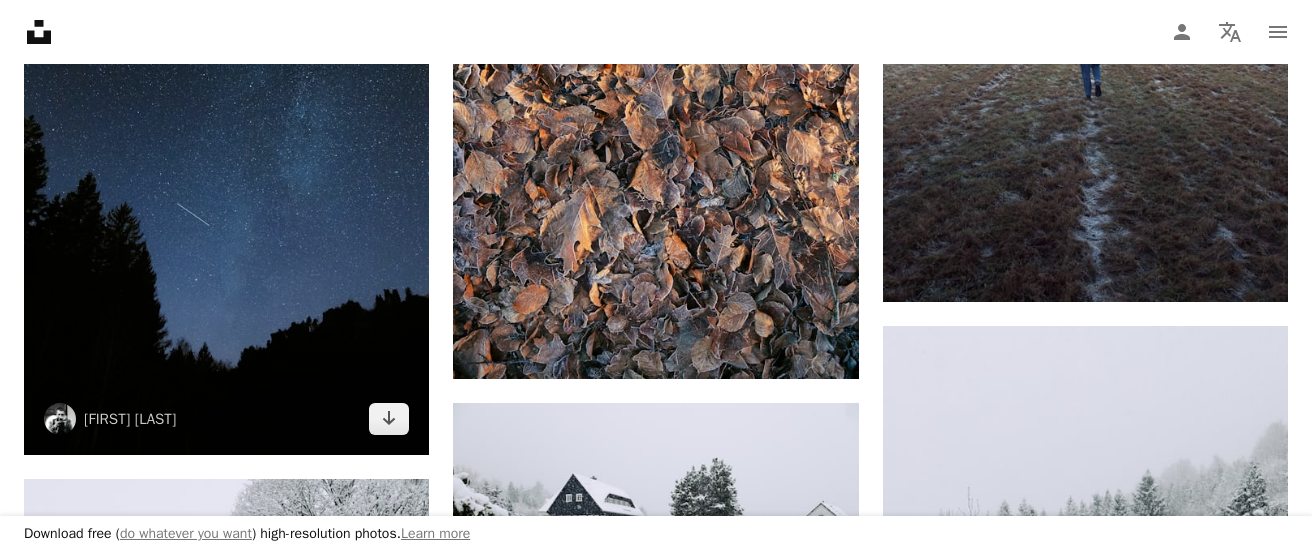 click at bounding box center (226, 151) 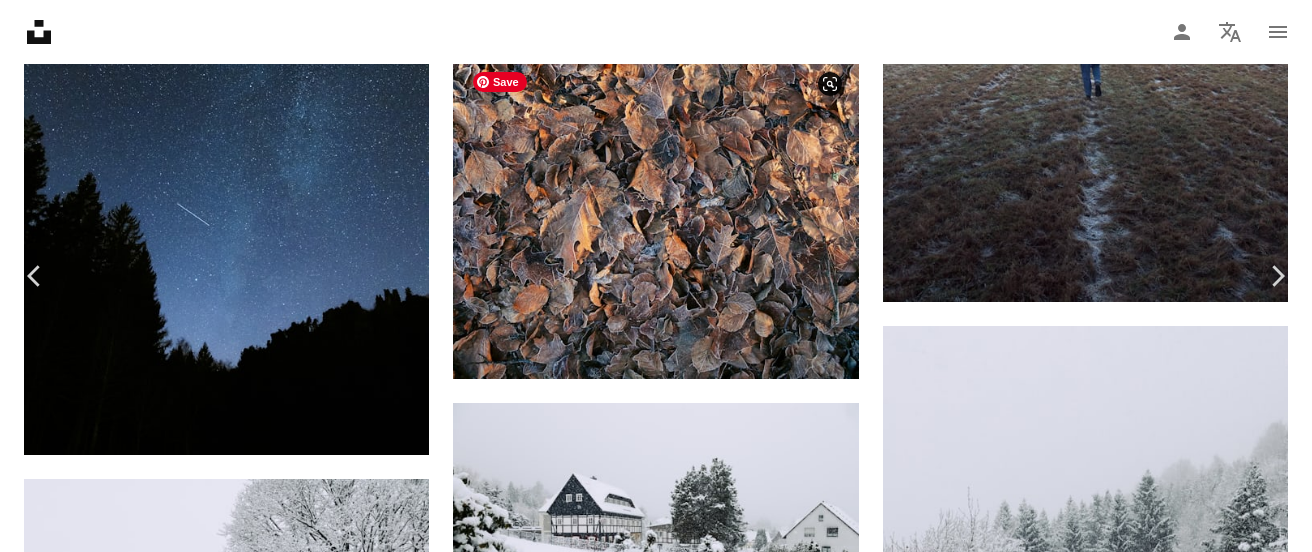 scroll, scrollTop: 369, scrollLeft: 0, axis: vertical 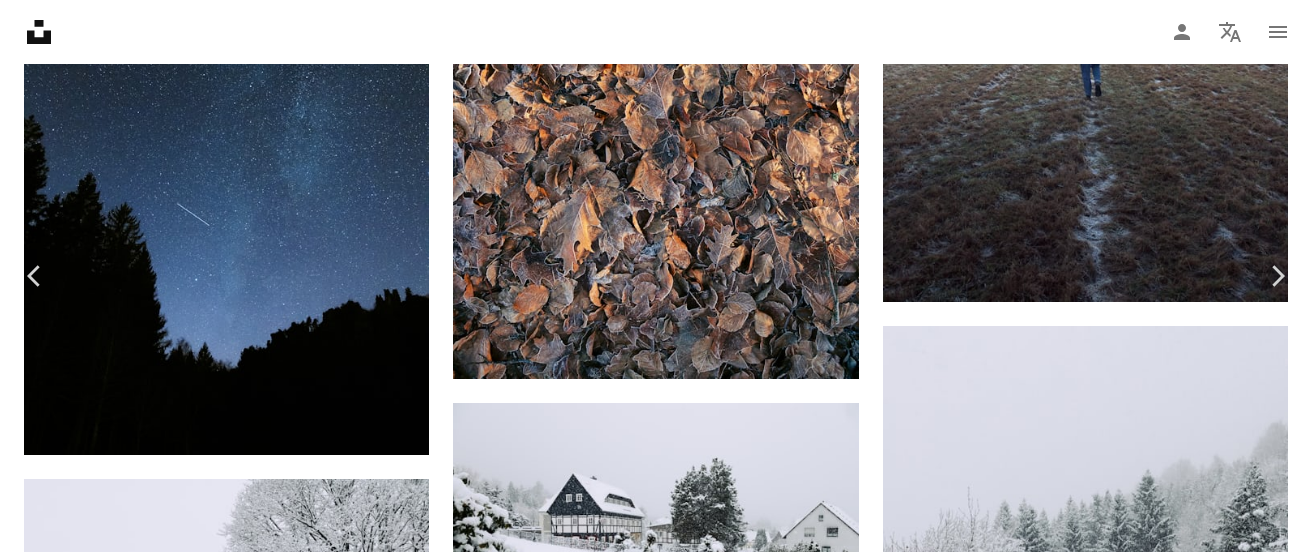 click at bounding box center (648, 3458) 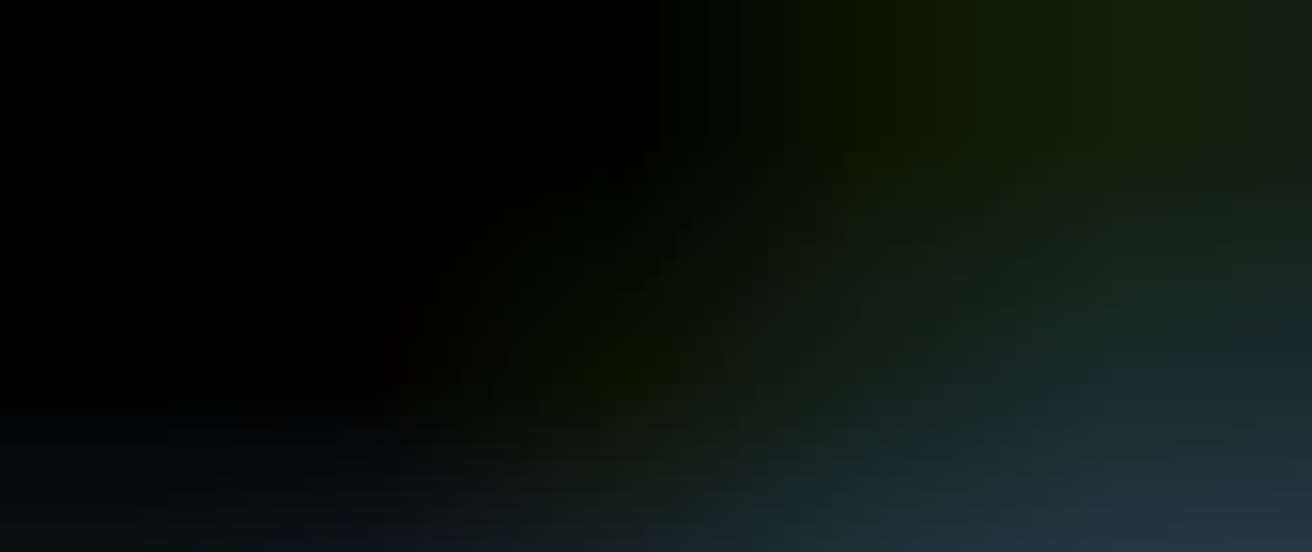 scroll, scrollTop: 710, scrollLeft: 0, axis: vertical 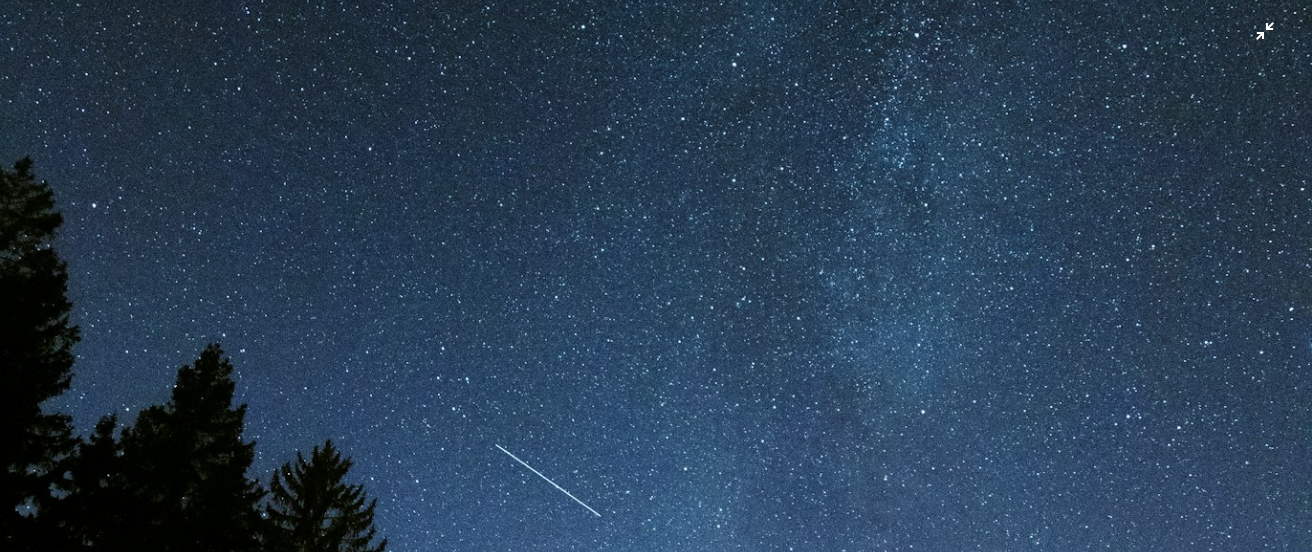 click at bounding box center (656, 274) 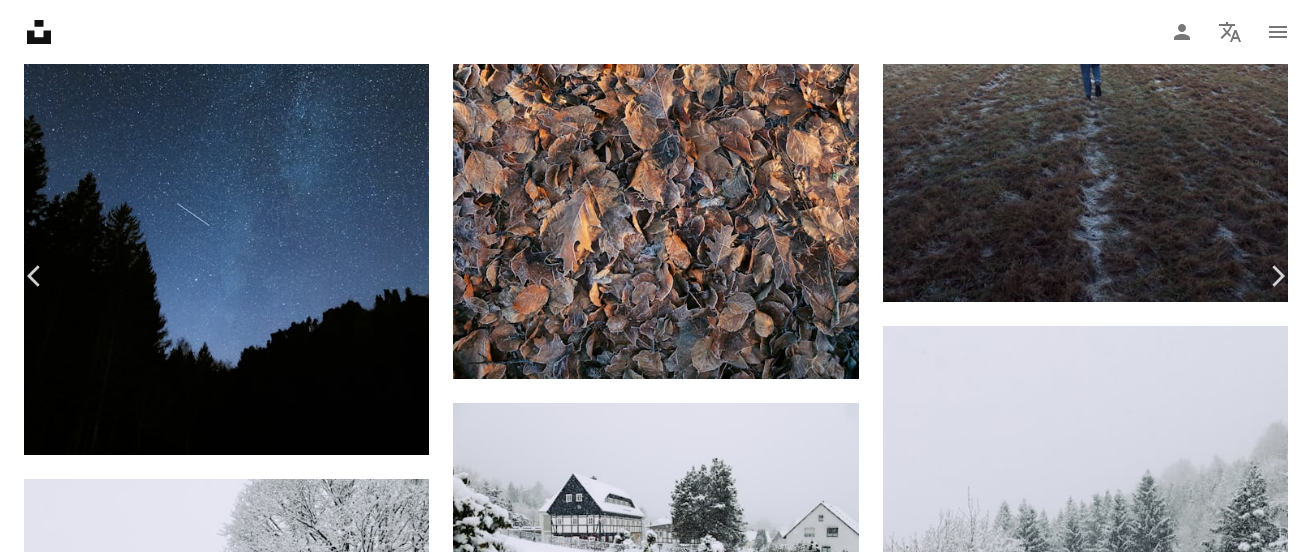 scroll, scrollTop: 123, scrollLeft: 0, axis: vertical 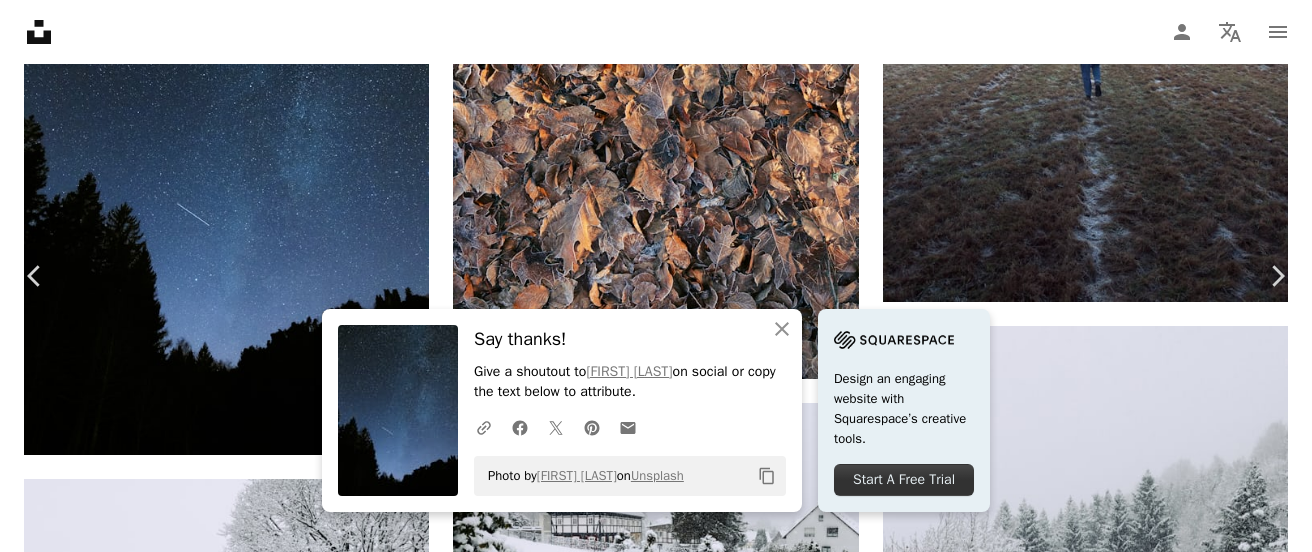 click on "Download free" at bounding box center (1113, 3234) 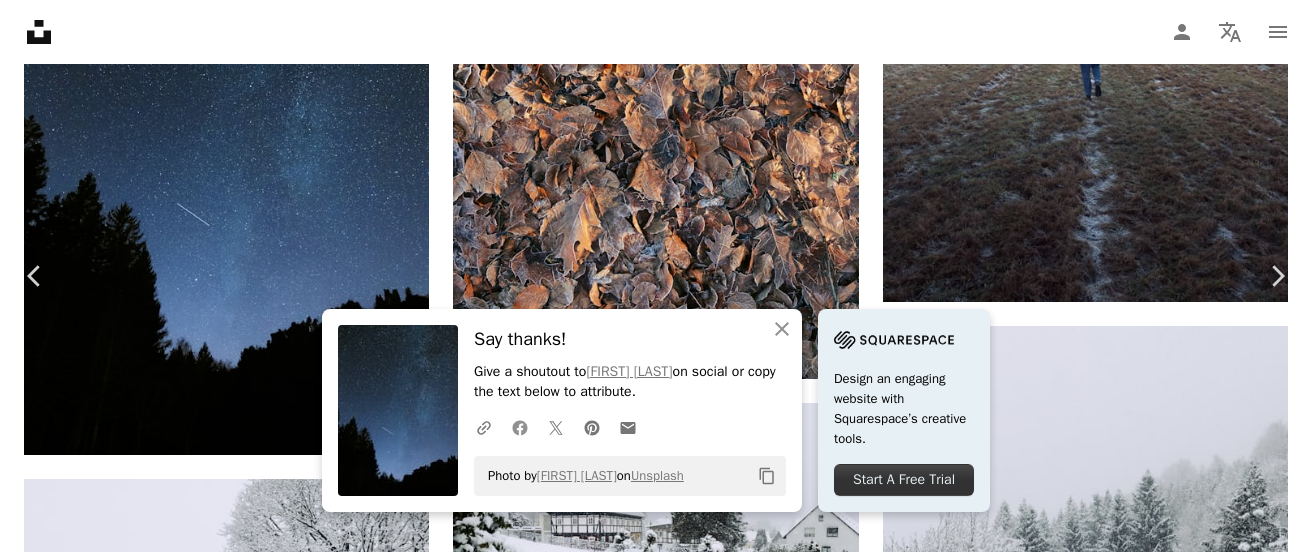 click on "Facebook icon" at bounding box center (520, 428) 